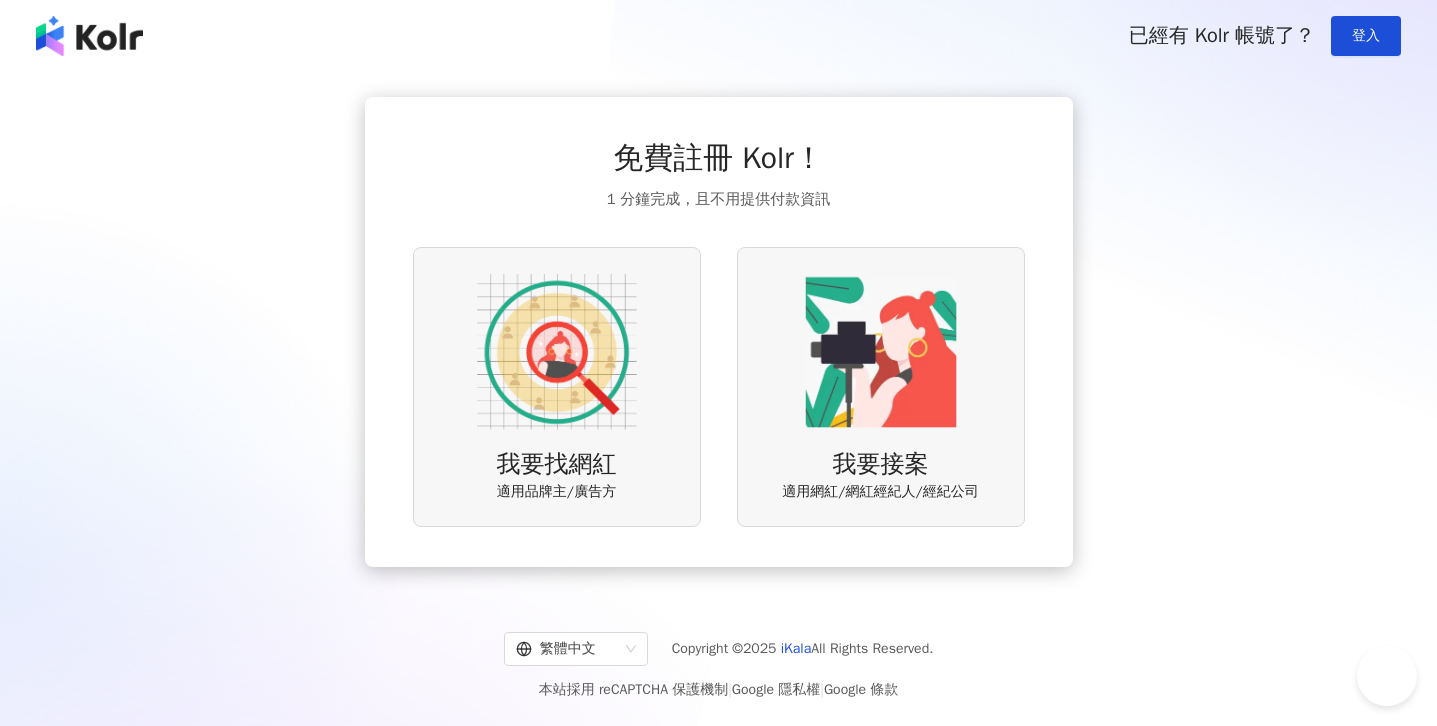 scroll, scrollTop: 0, scrollLeft: 0, axis: both 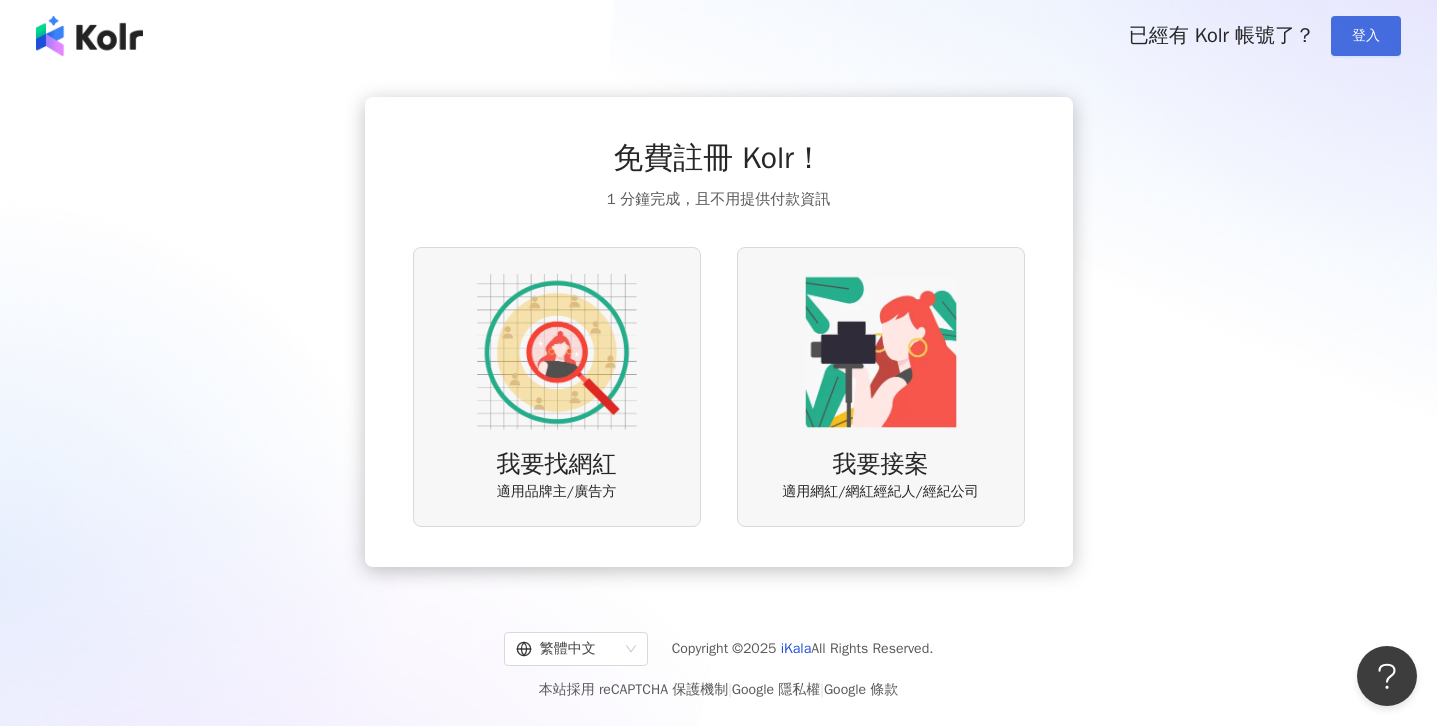 click on "登入" at bounding box center (1366, 36) 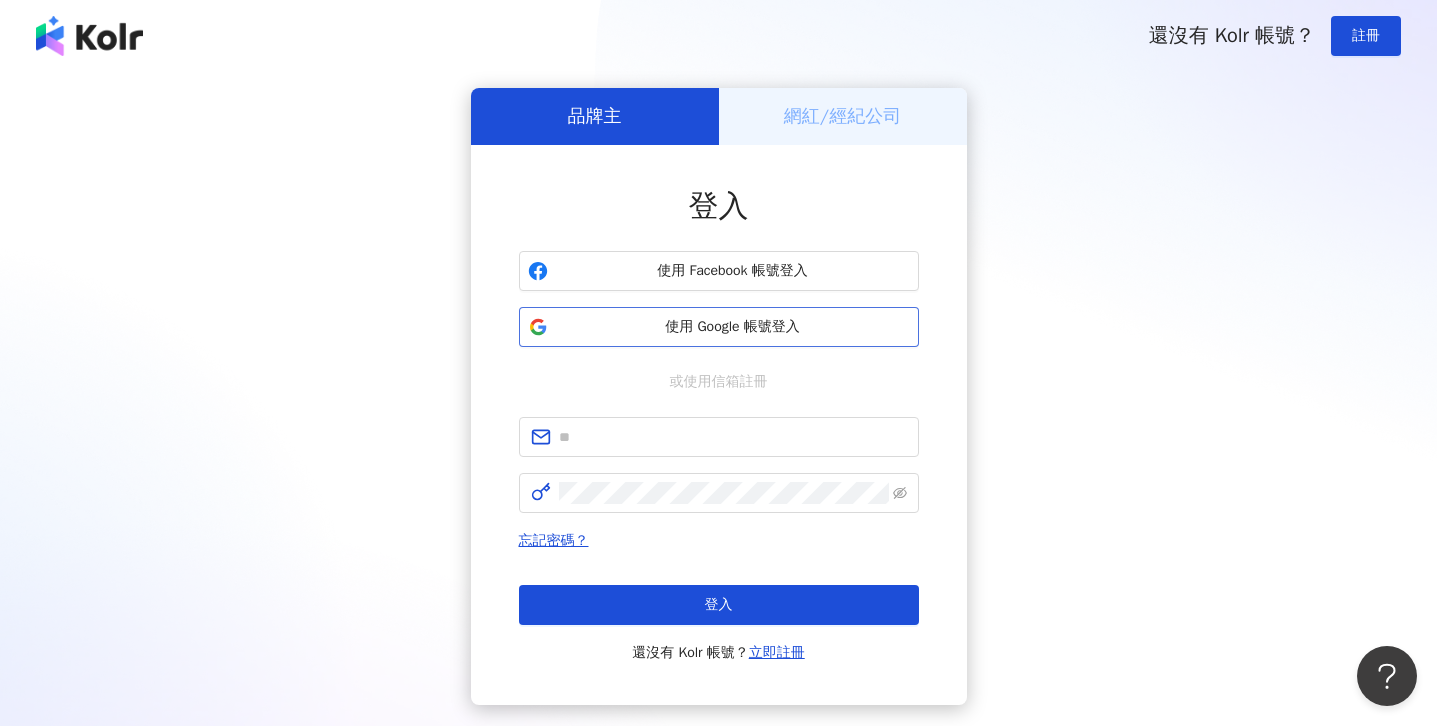 click on "使用 Google 帳號登入" at bounding box center (733, 327) 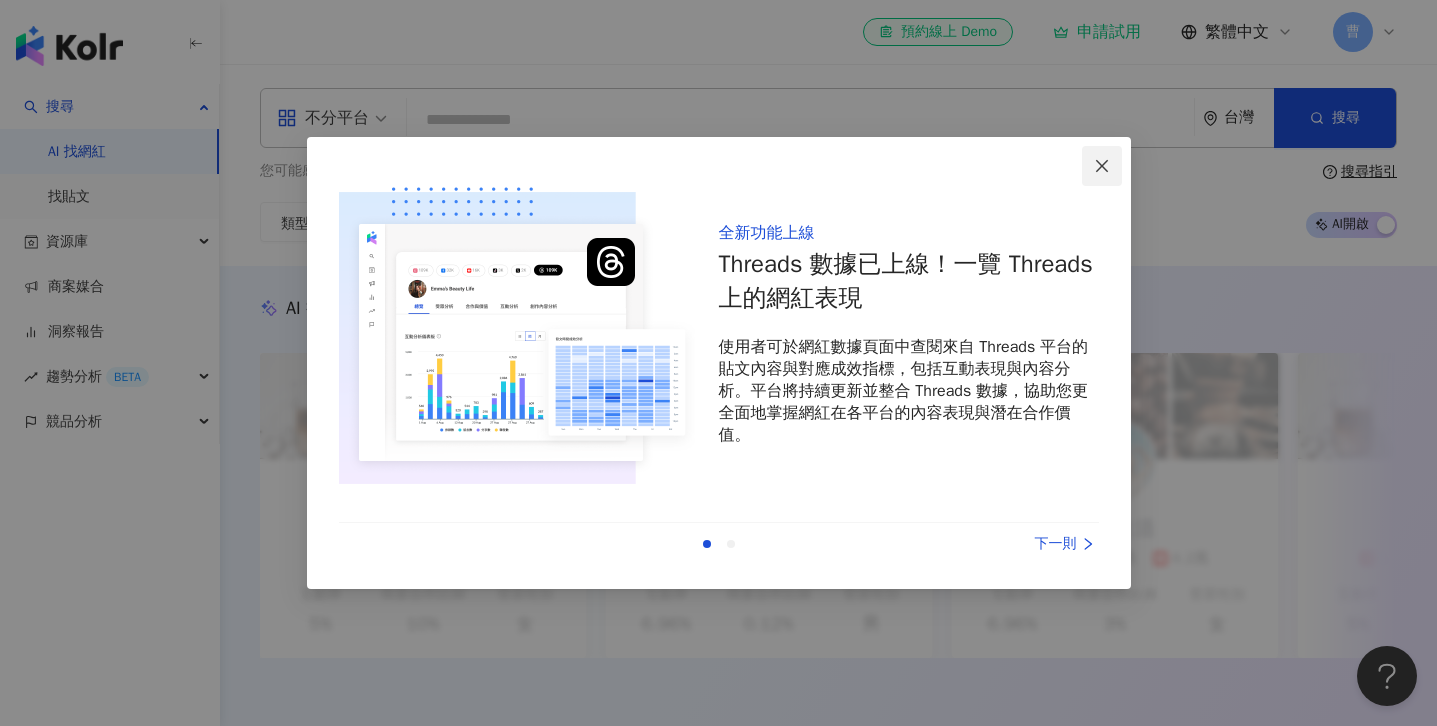 click at bounding box center [1102, 166] 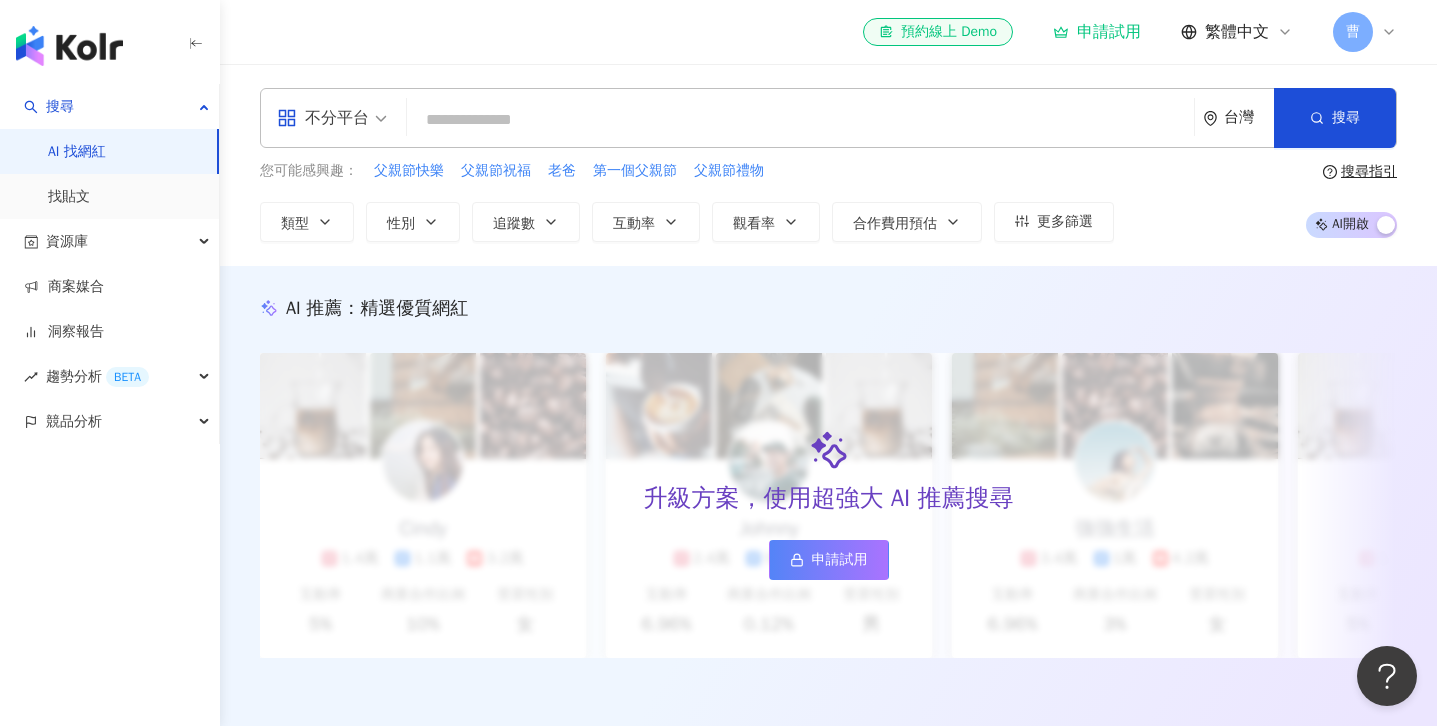 click at bounding box center [800, 120] 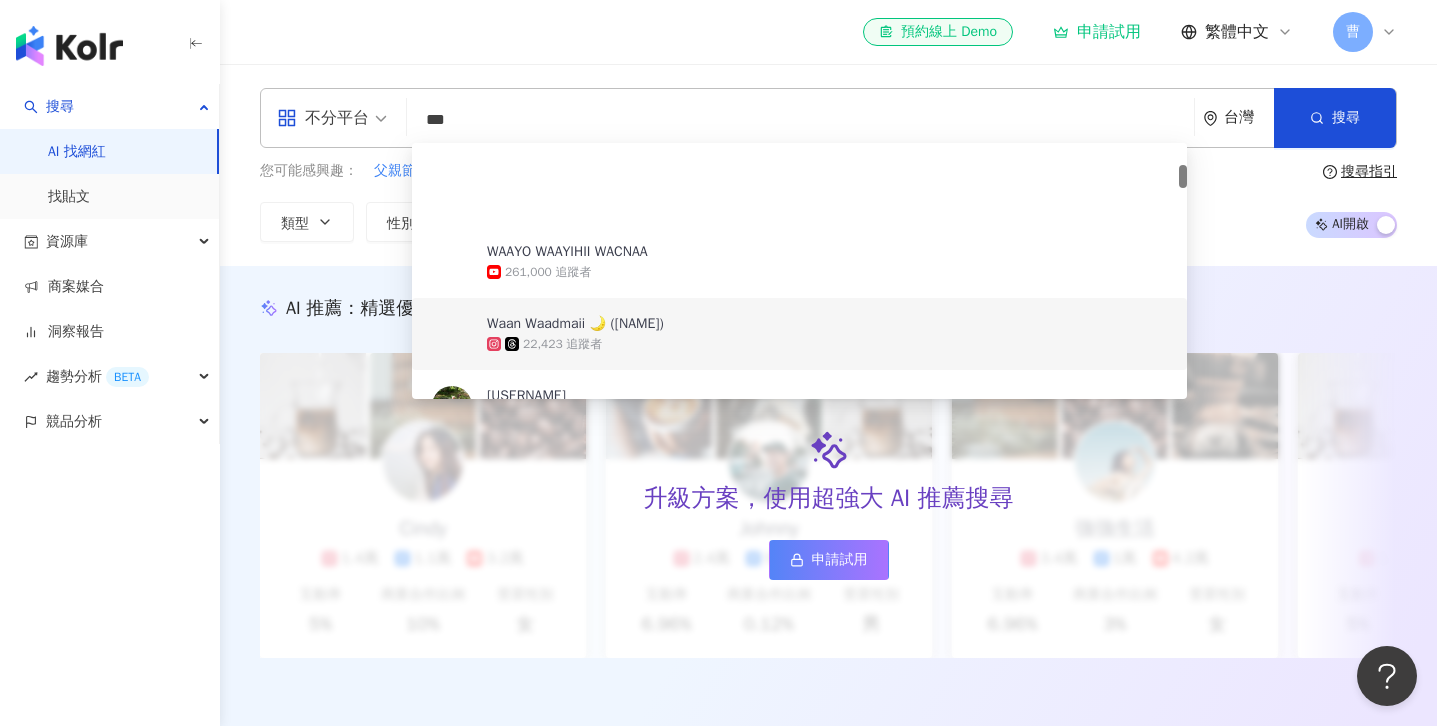 scroll, scrollTop: 0, scrollLeft: 0, axis: both 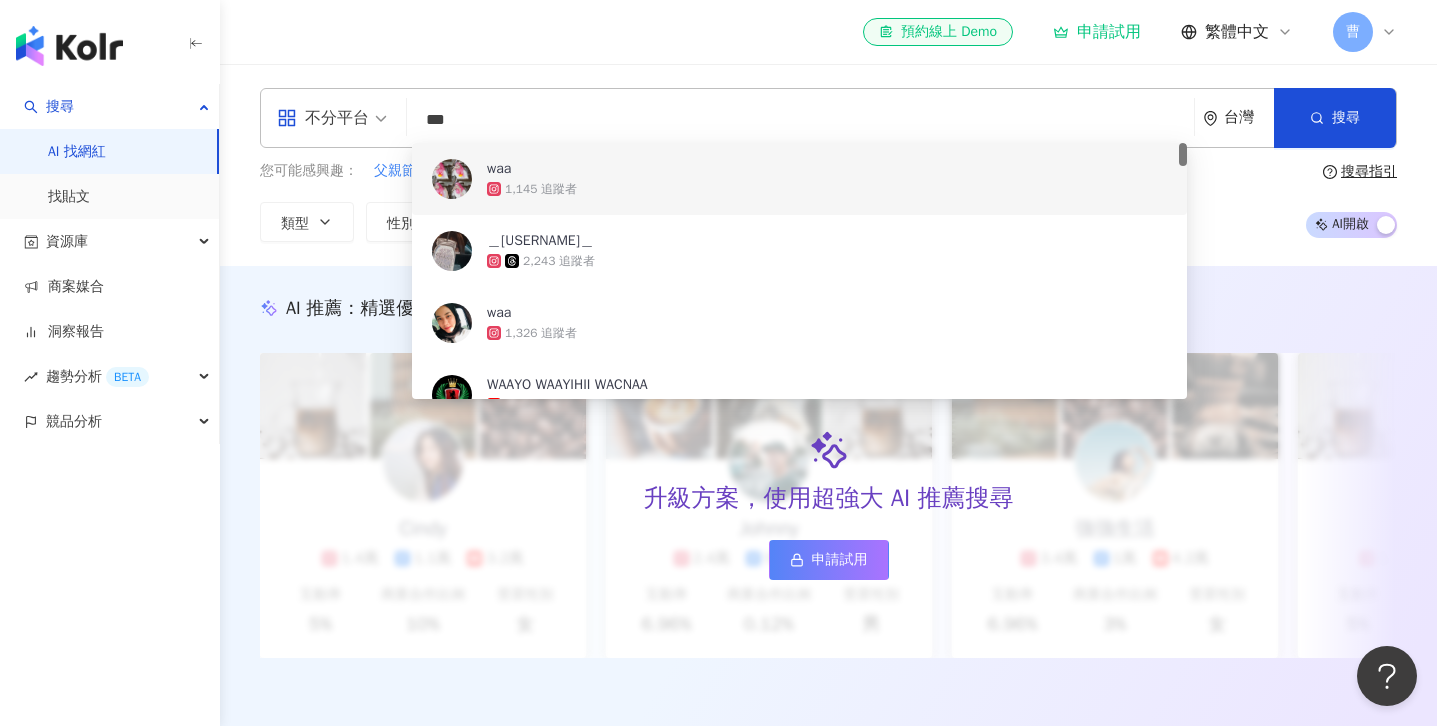 drag, startPoint x: 482, startPoint y: 115, endPoint x: 319, endPoint y: 111, distance: 163.04907 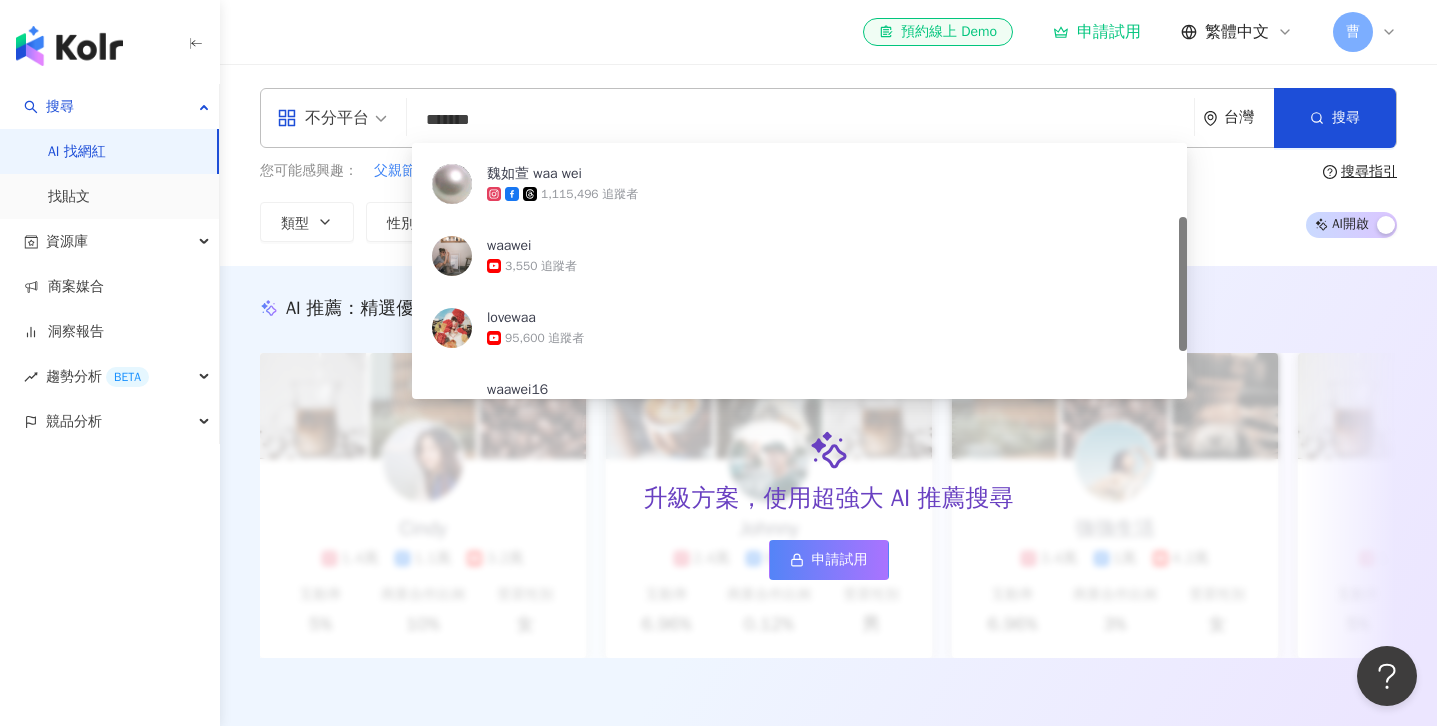 scroll, scrollTop: 146, scrollLeft: 0, axis: vertical 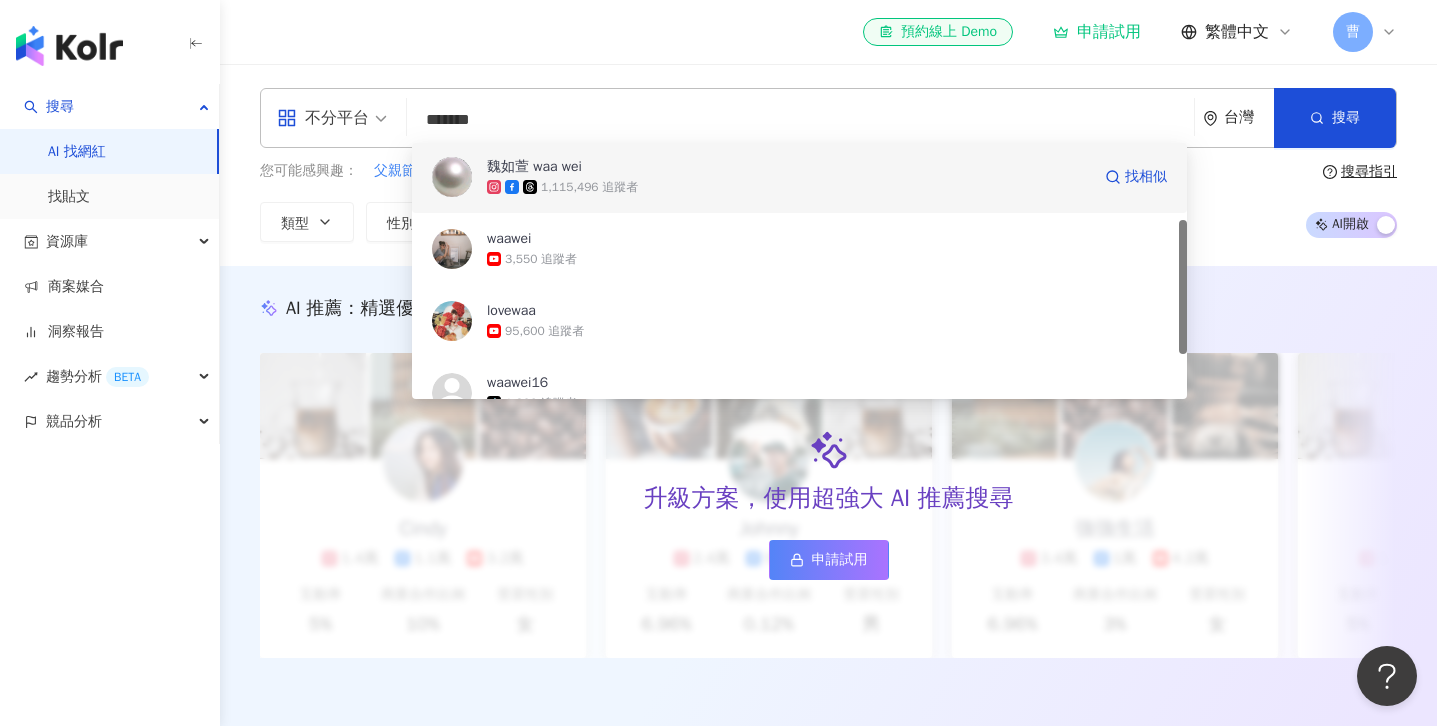 click on "1,115,496   追蹤者" at bounding box center (788, 187) 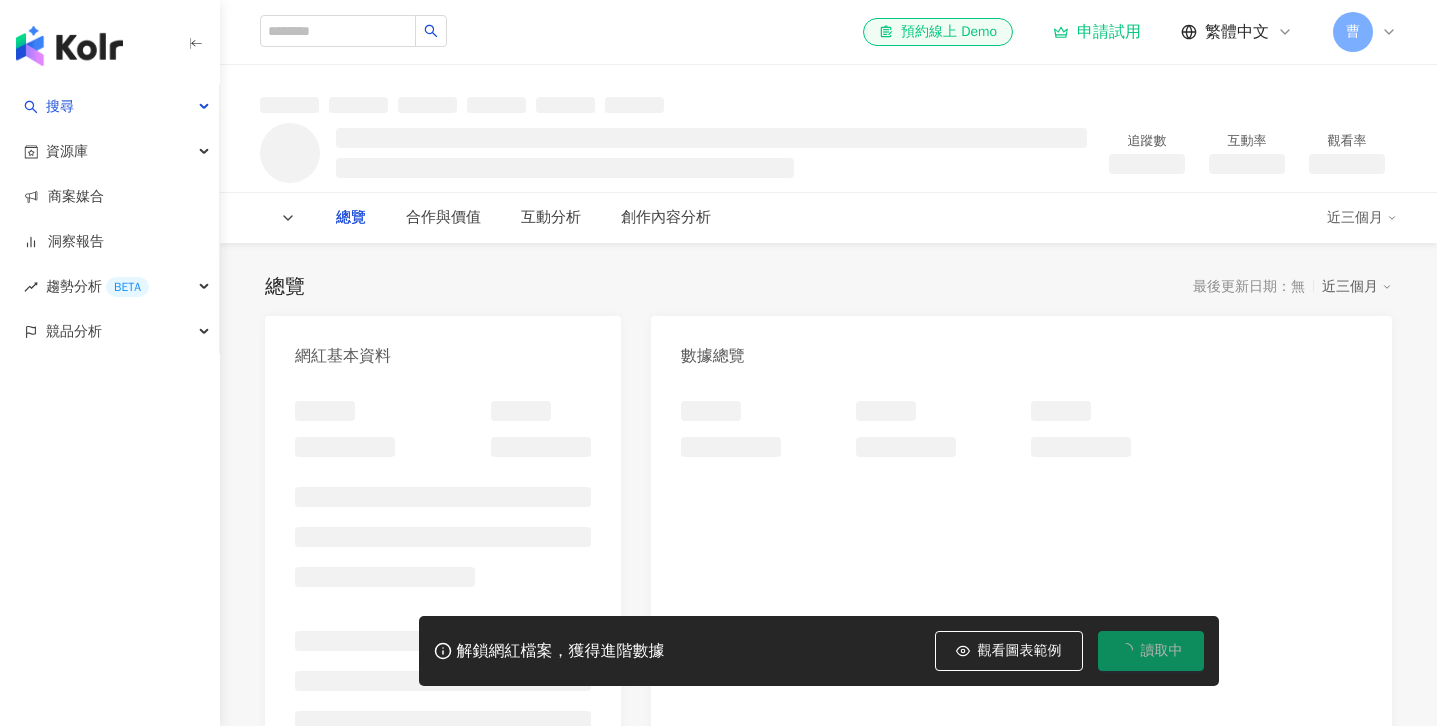 scroll, scrollTop: 0, scrollLeft: 0, axis: both 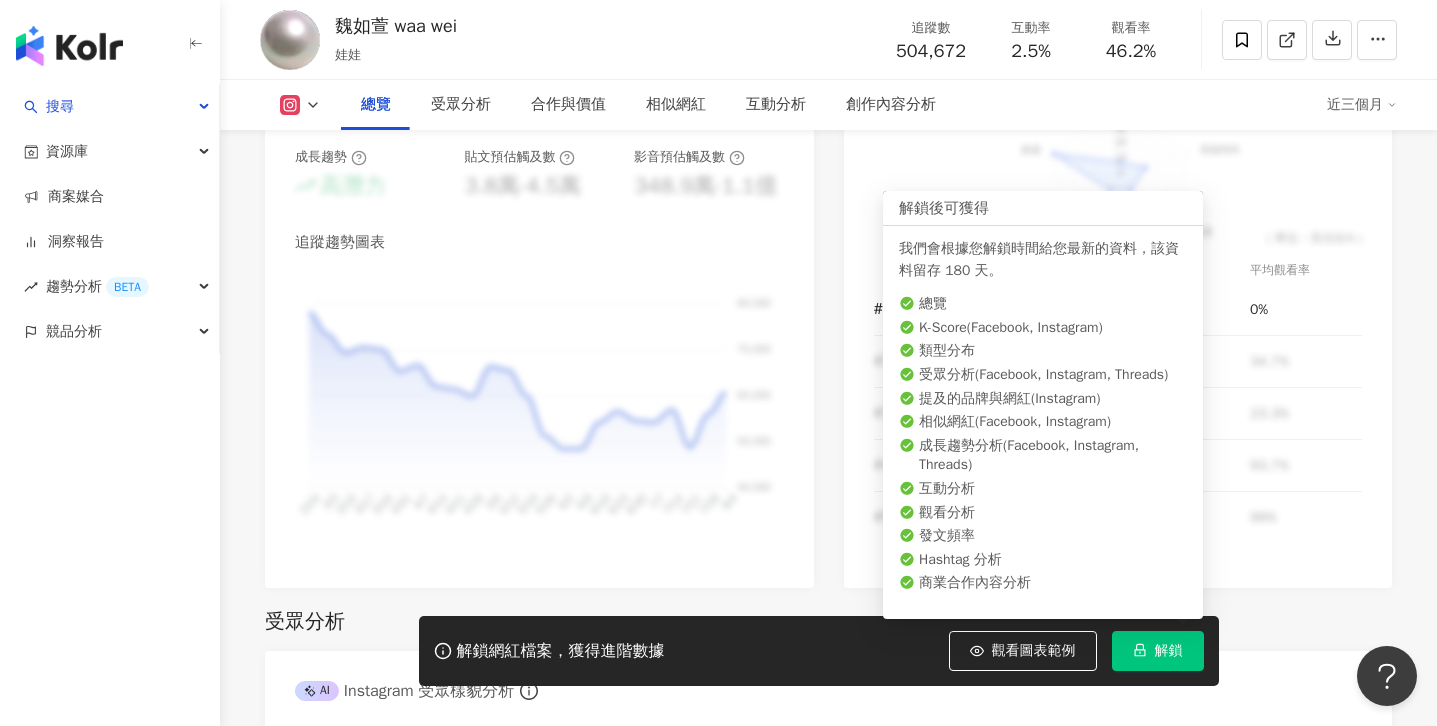 click on "解鎖" at bounding box center (1169, 651) 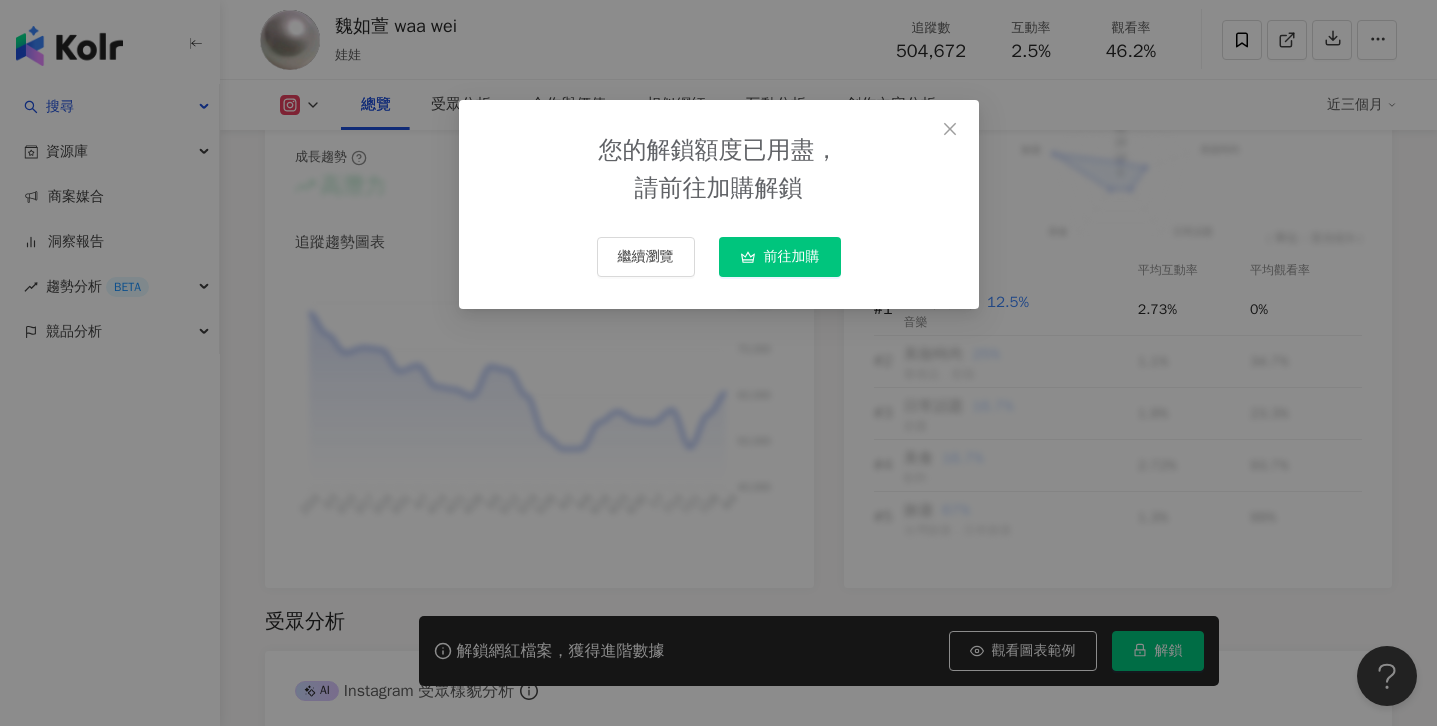 click on "前往加購" at bounding box center (792, 257) 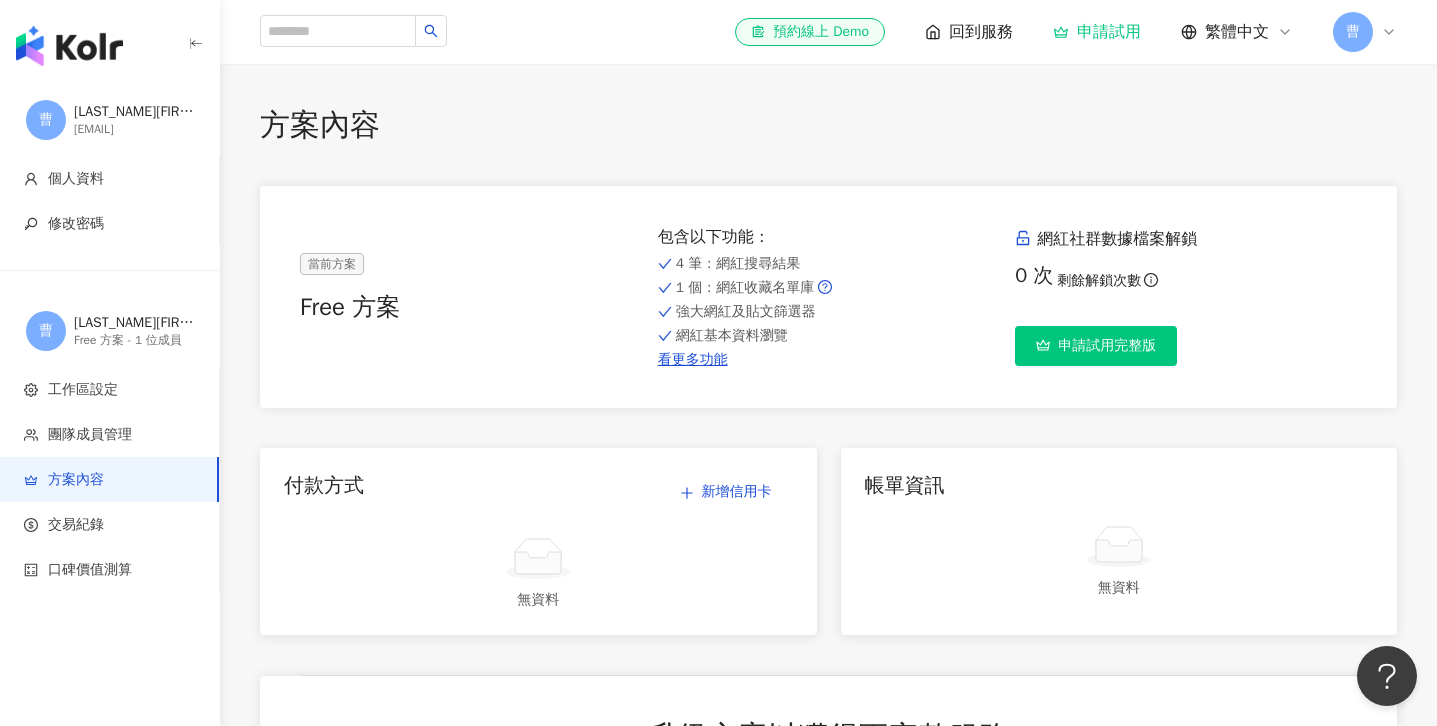 scroll, scrollTop: 25, scrollLeft: 0, axis: vertical 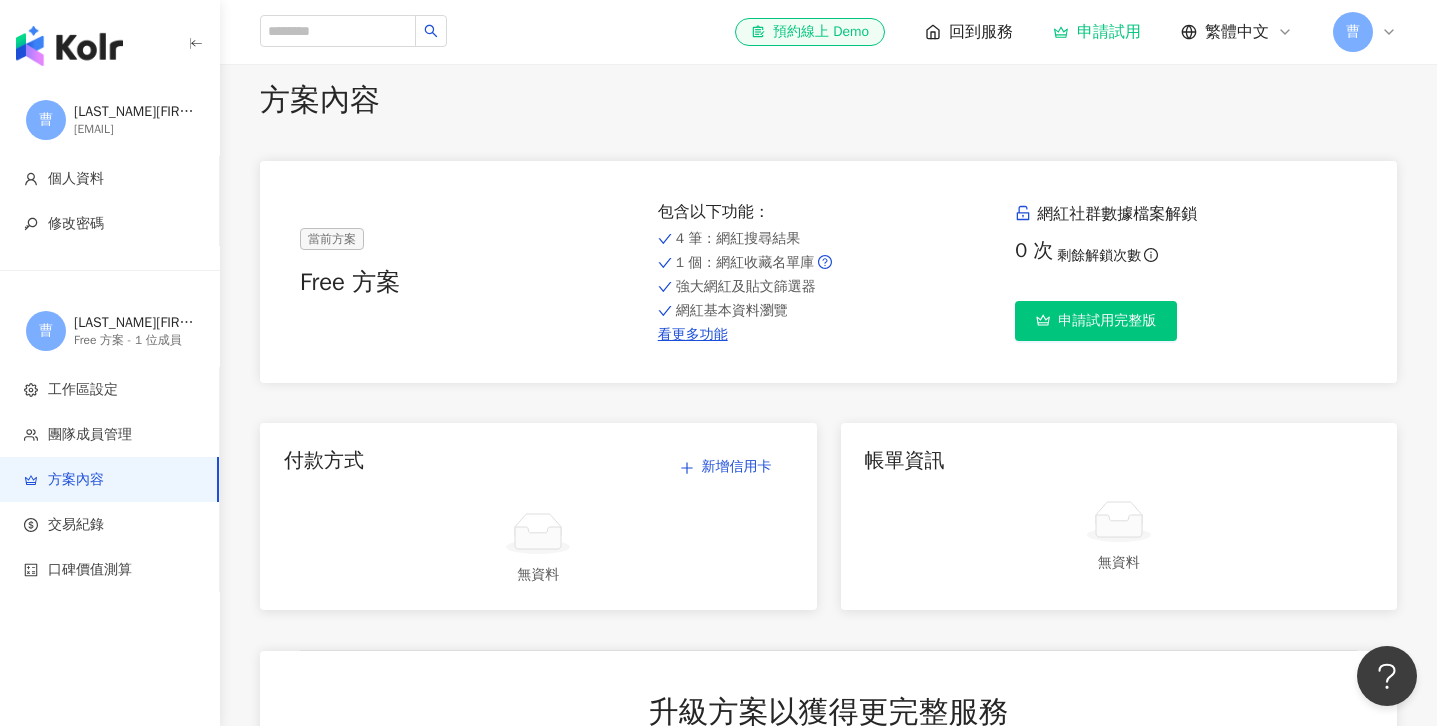 click on "申請試用完整版" at bounding box center (1096, 321) 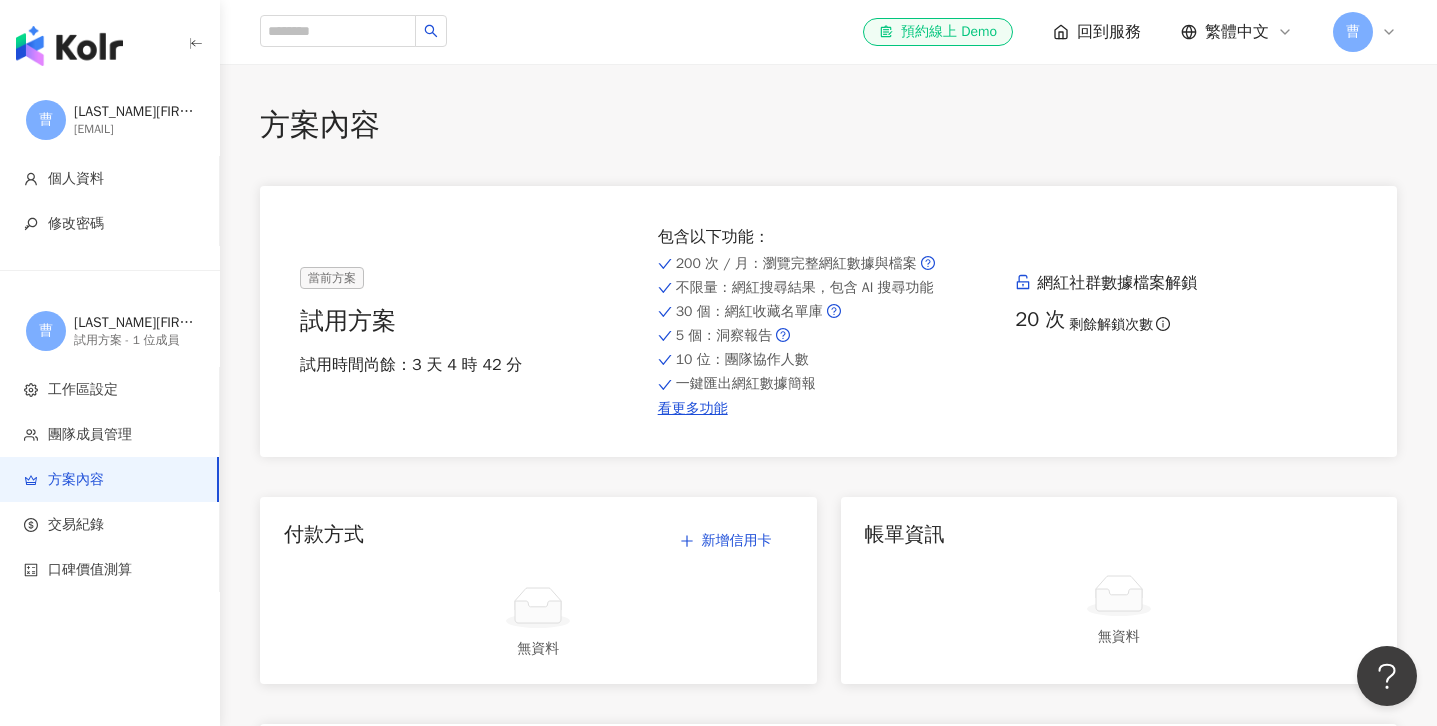 scroll, scrollTop: 0, scrollLeft: 0, axis: both 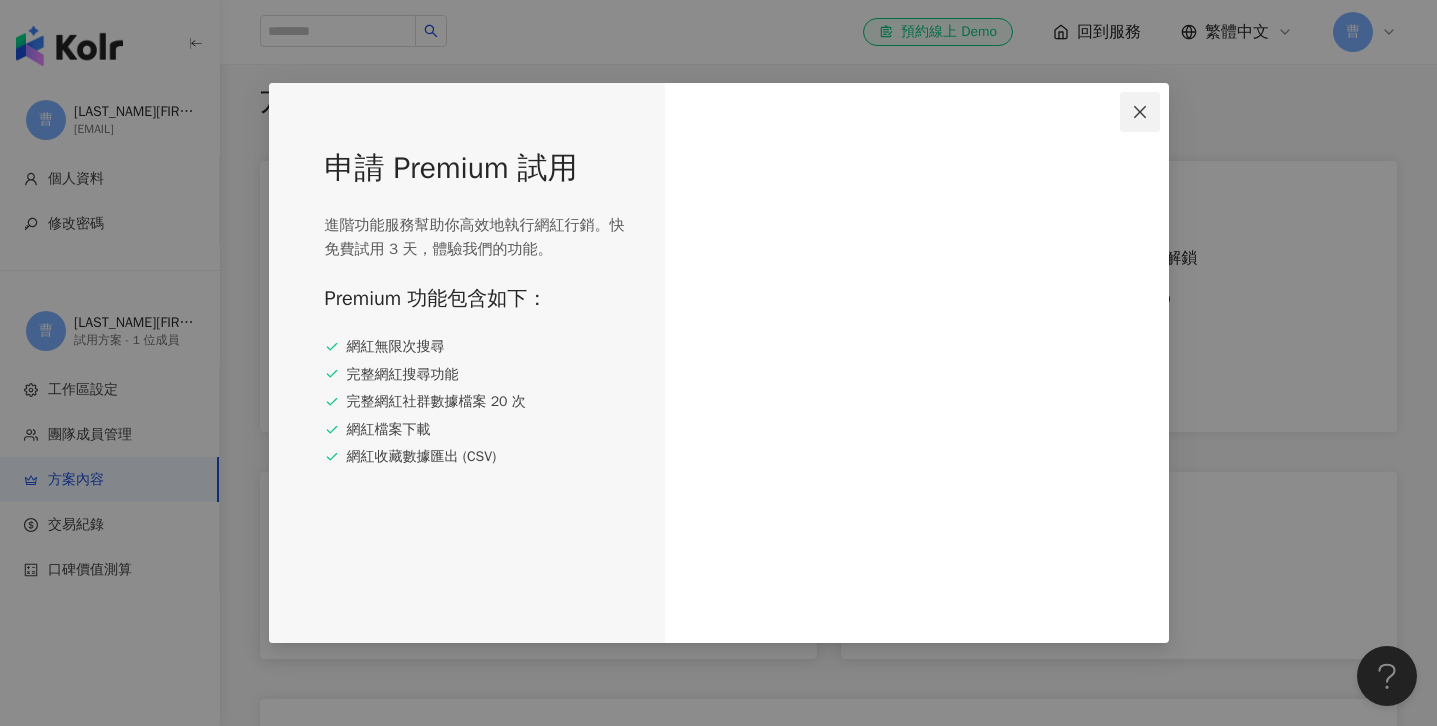 click at bounding box center (1140, 112) 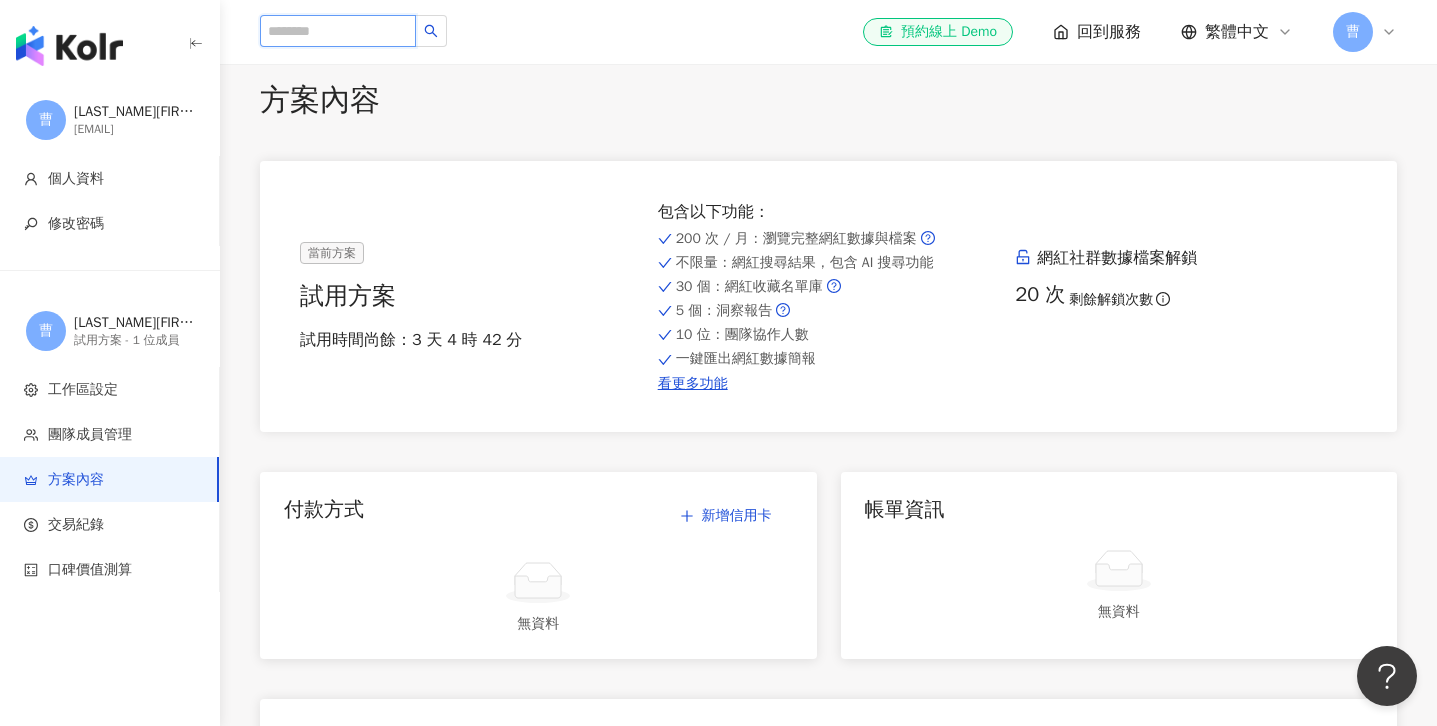 click at bounding box center (338, 31) 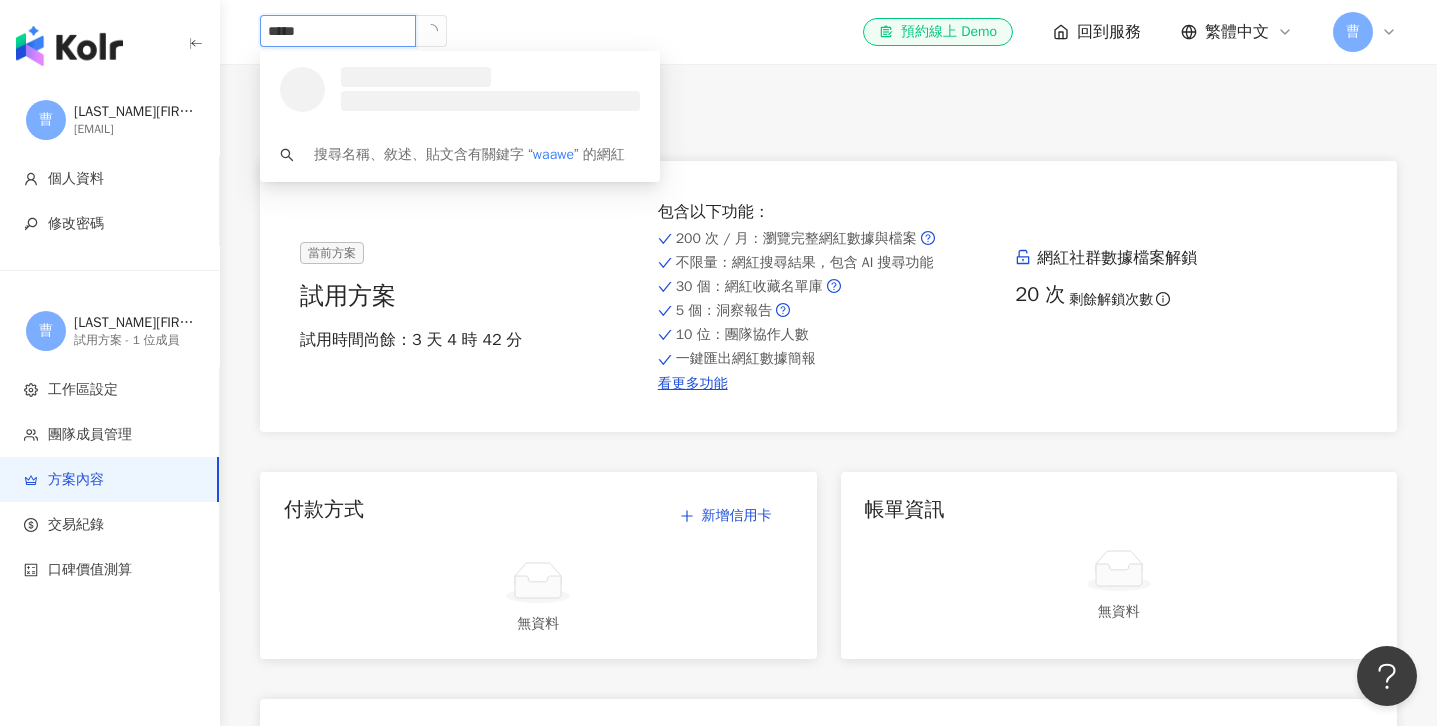 type on "******" 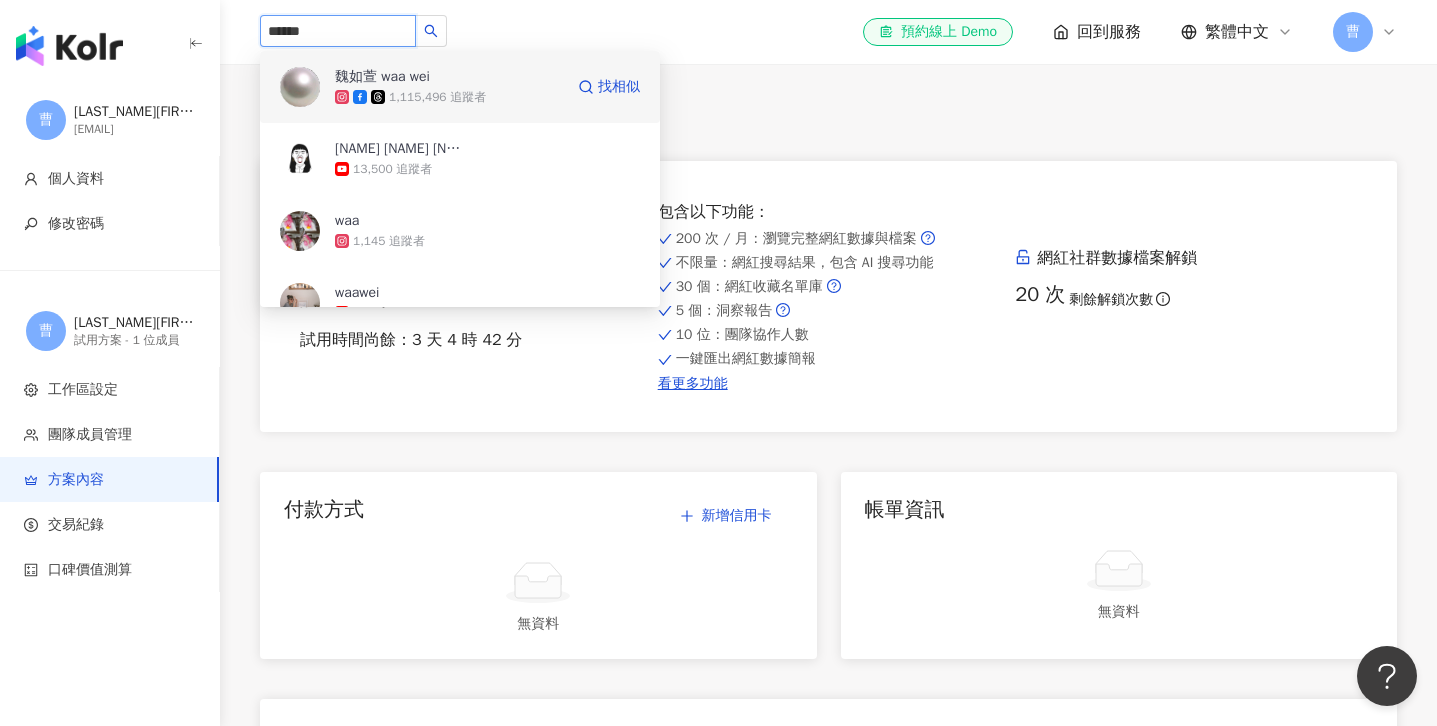 click on "魏如萱 waa wei 1,115,496   追蹤者" at bounding box center [449, 87] 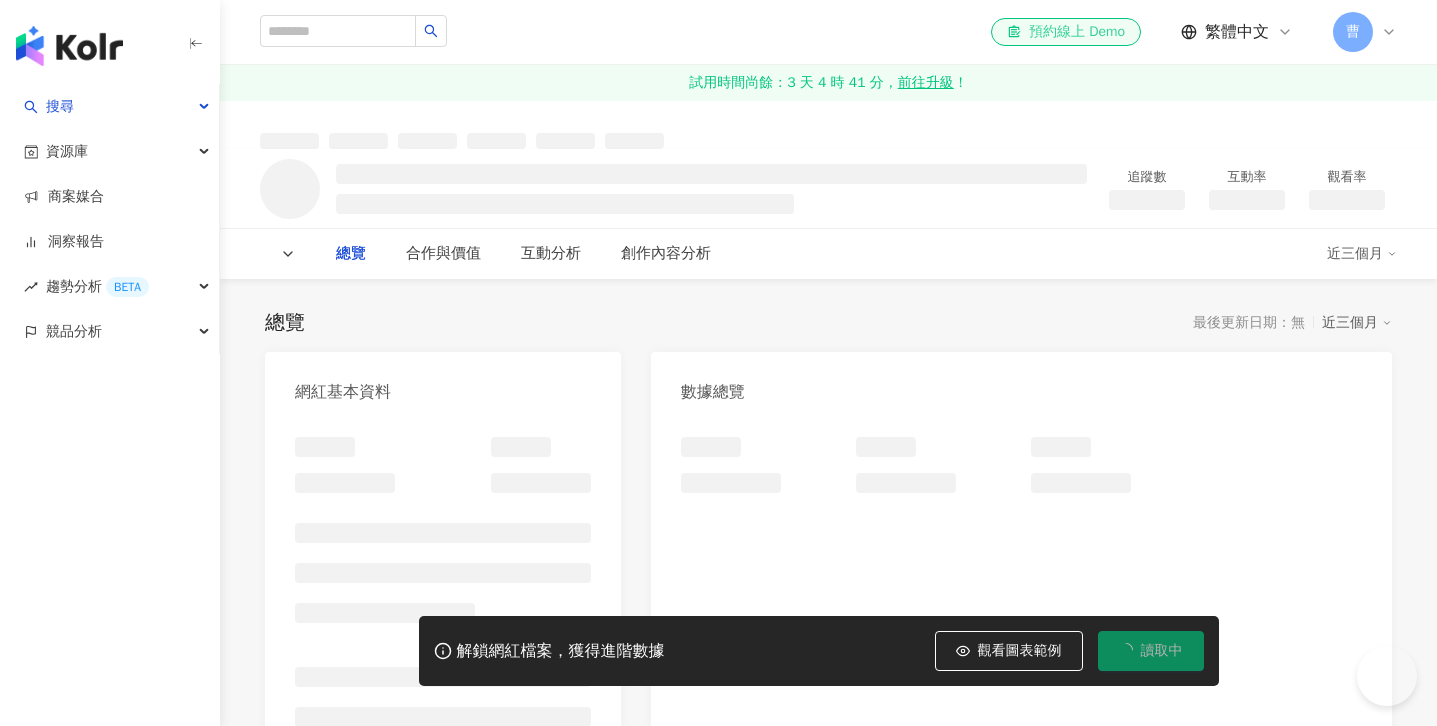 scroll, scrollTop: 0, scrollLeft: 0, axis: both 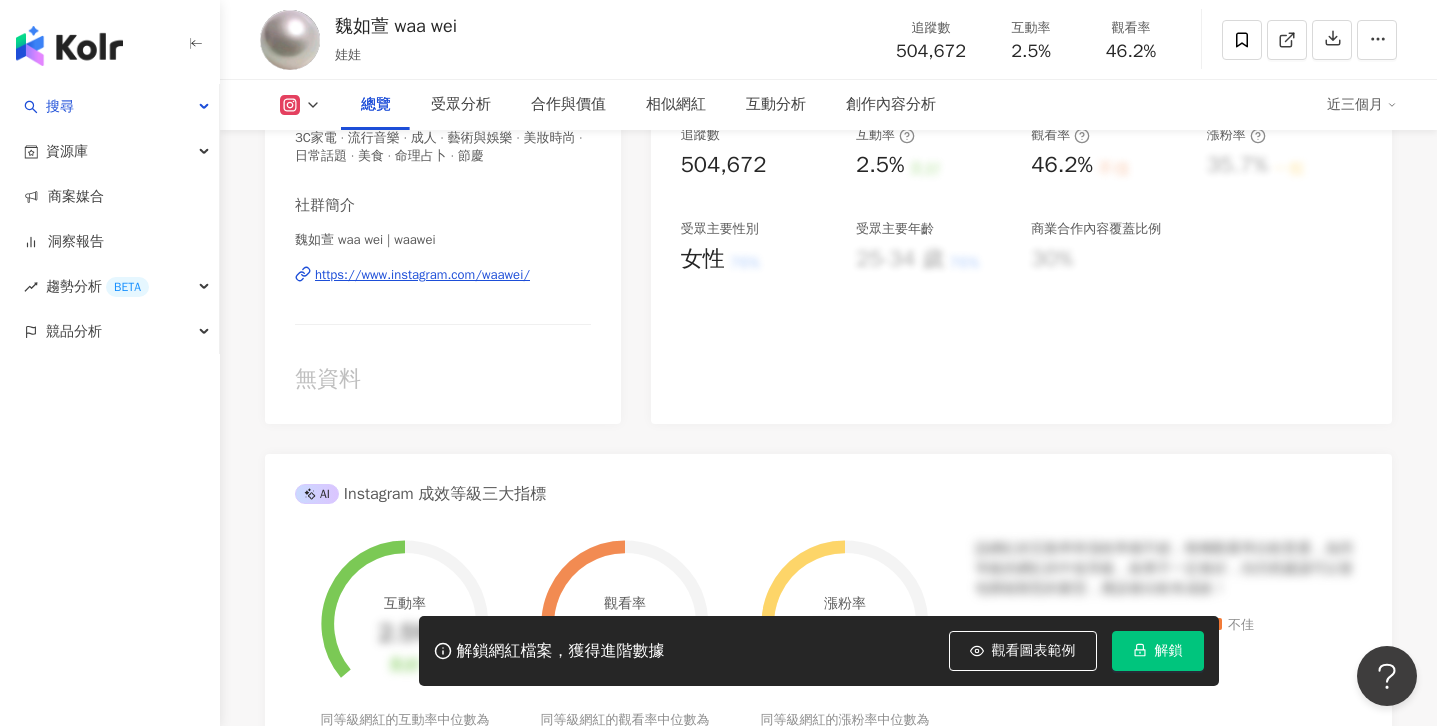click on "解鎖" at bounding box center (1158, 651) 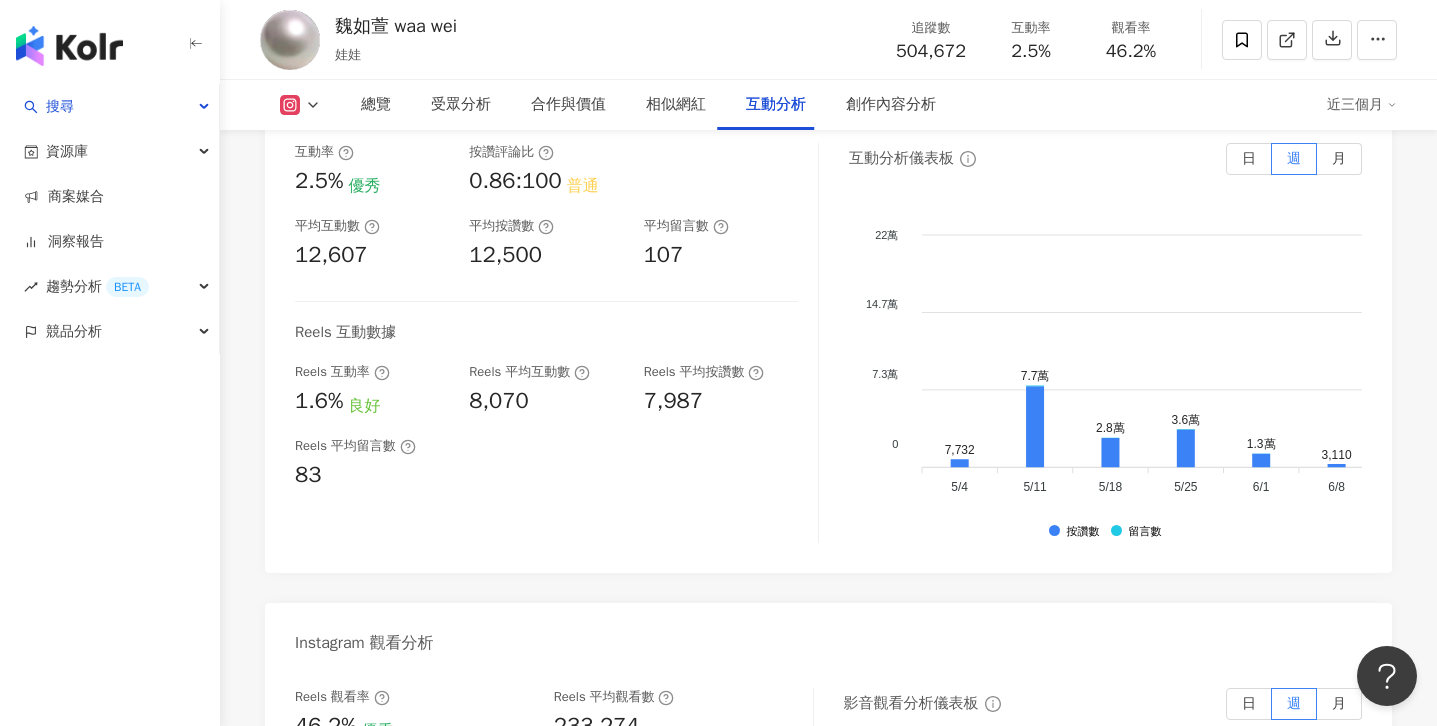scroll, scrollTop: 4231, scrollLeft: 0, axis: vertical 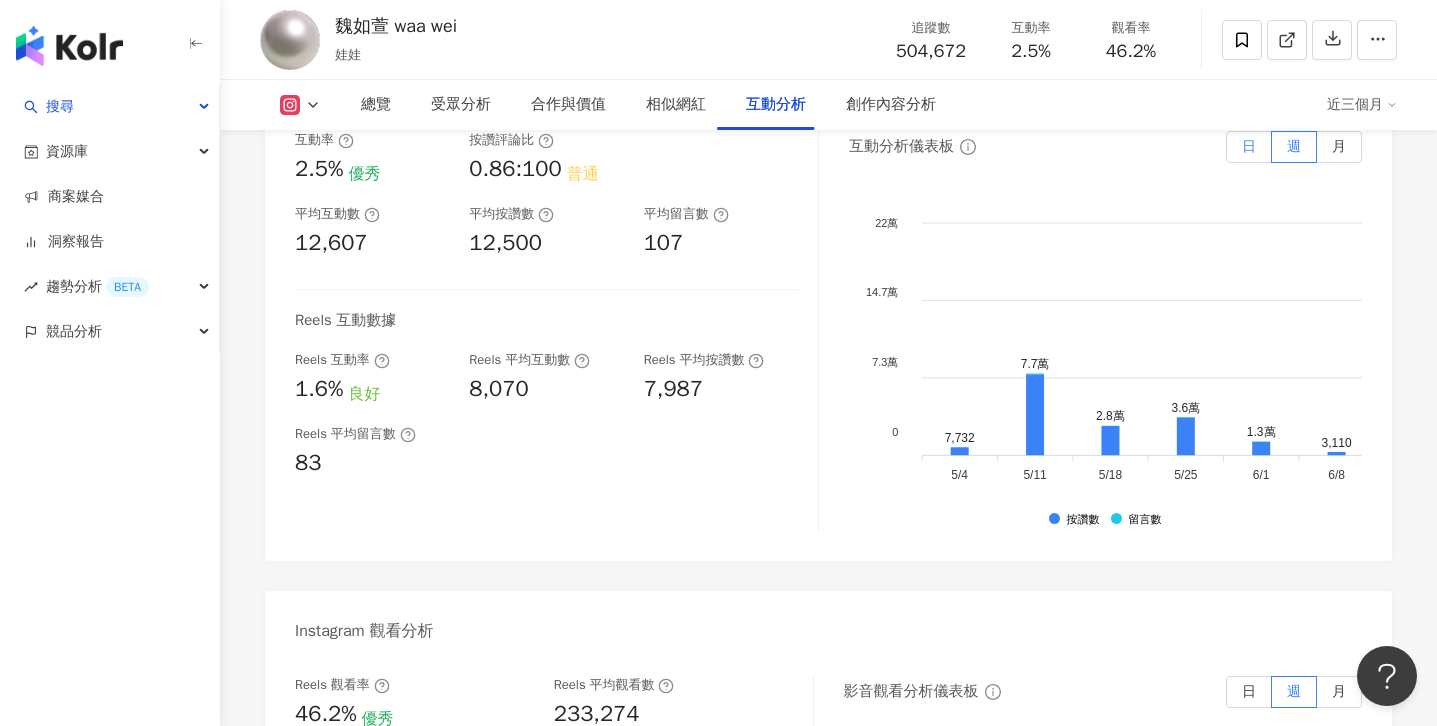 click on "日" at bounding box center (1249, 147) 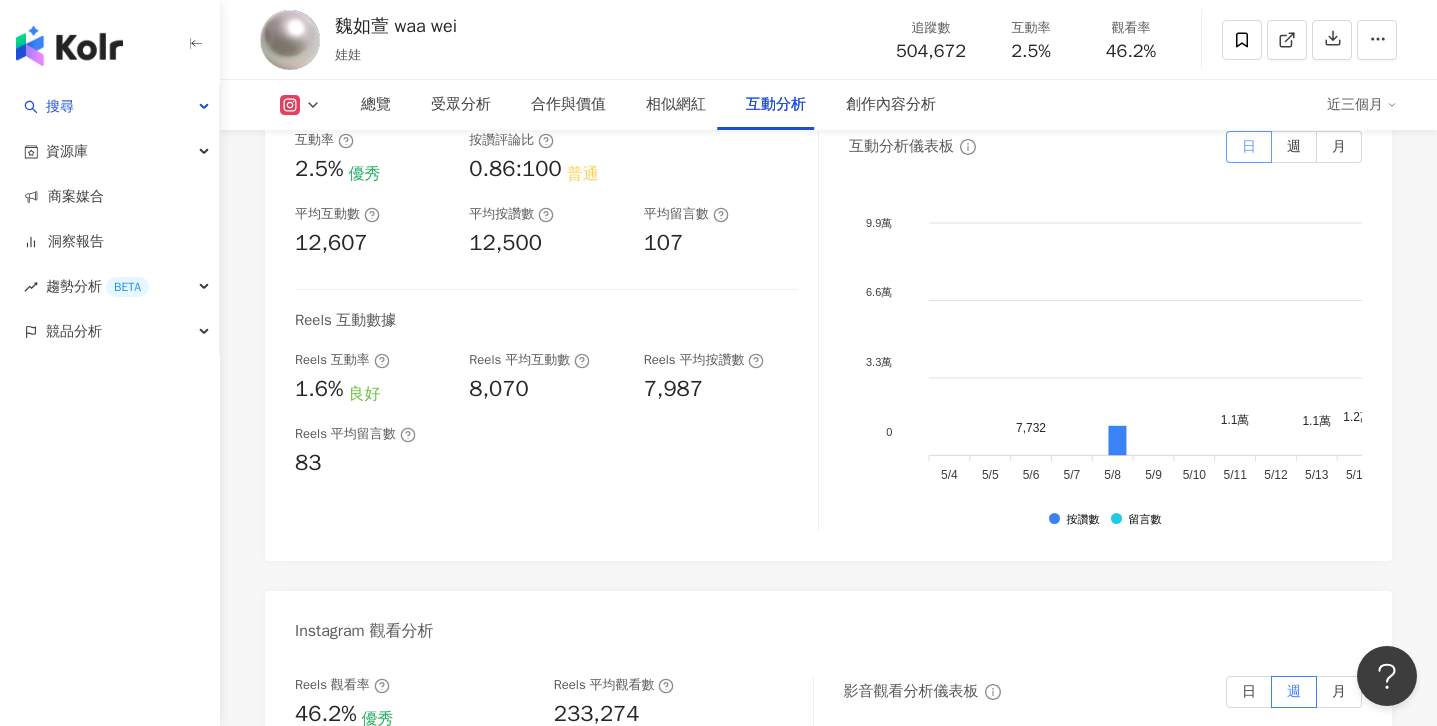 click at bounding box center (1249, 147) 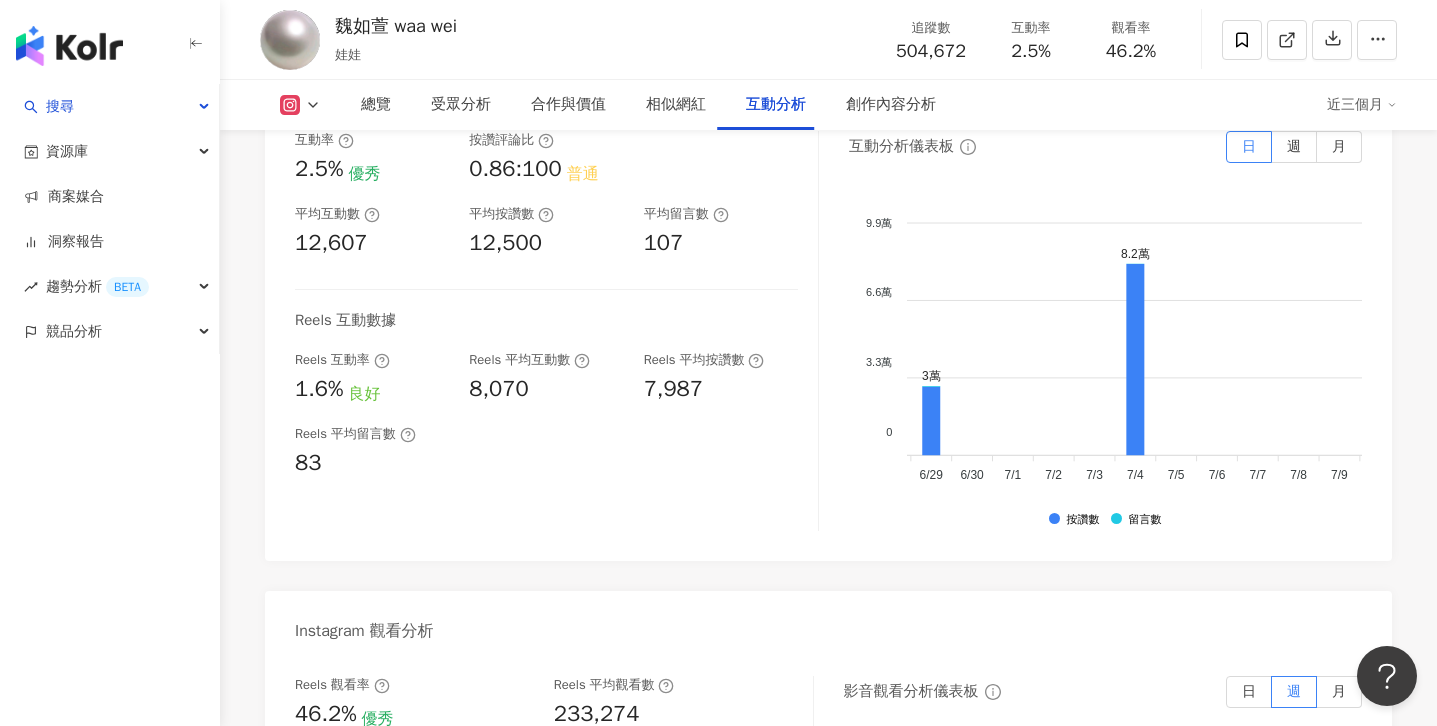 scroll, scrollTop: 0, scrollLeft: 2268, axis: horizontal 